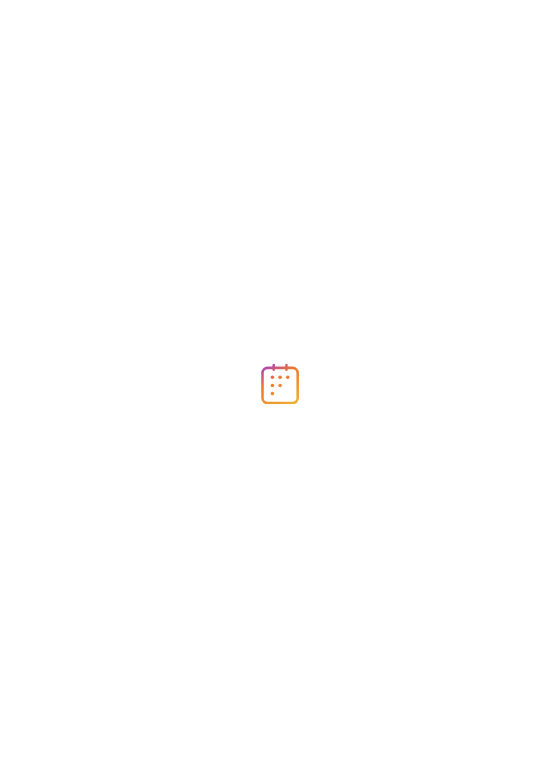 scroll, scrollTop: 0, scrollLeft: 0, axis: both 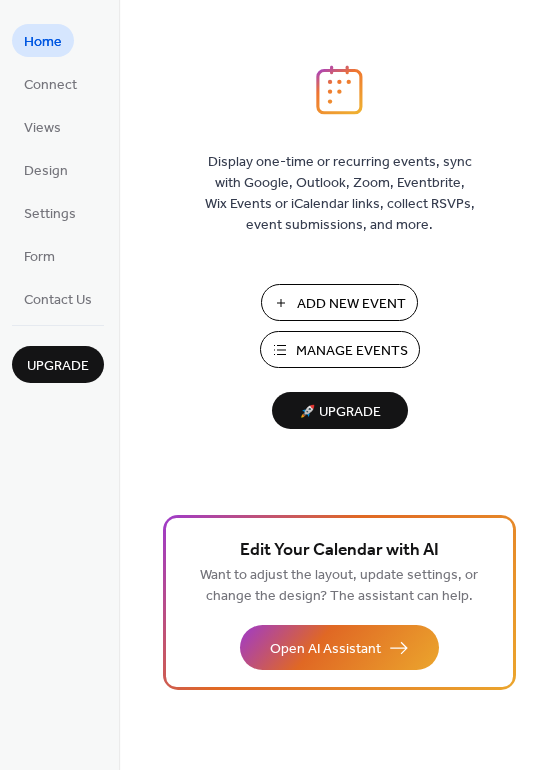 click on "Add New Event" at bounding box center (351, 304) 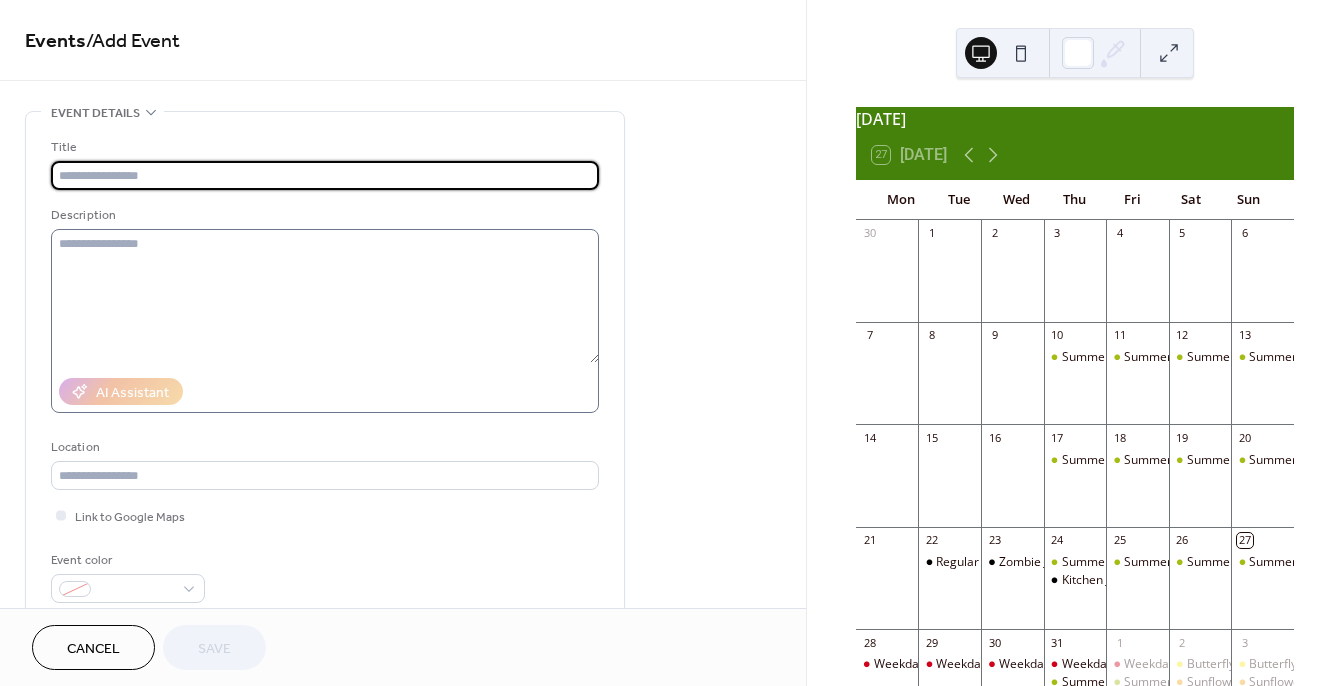 scroll, scrollTop: 0, scrollLeft: 0, axis: both 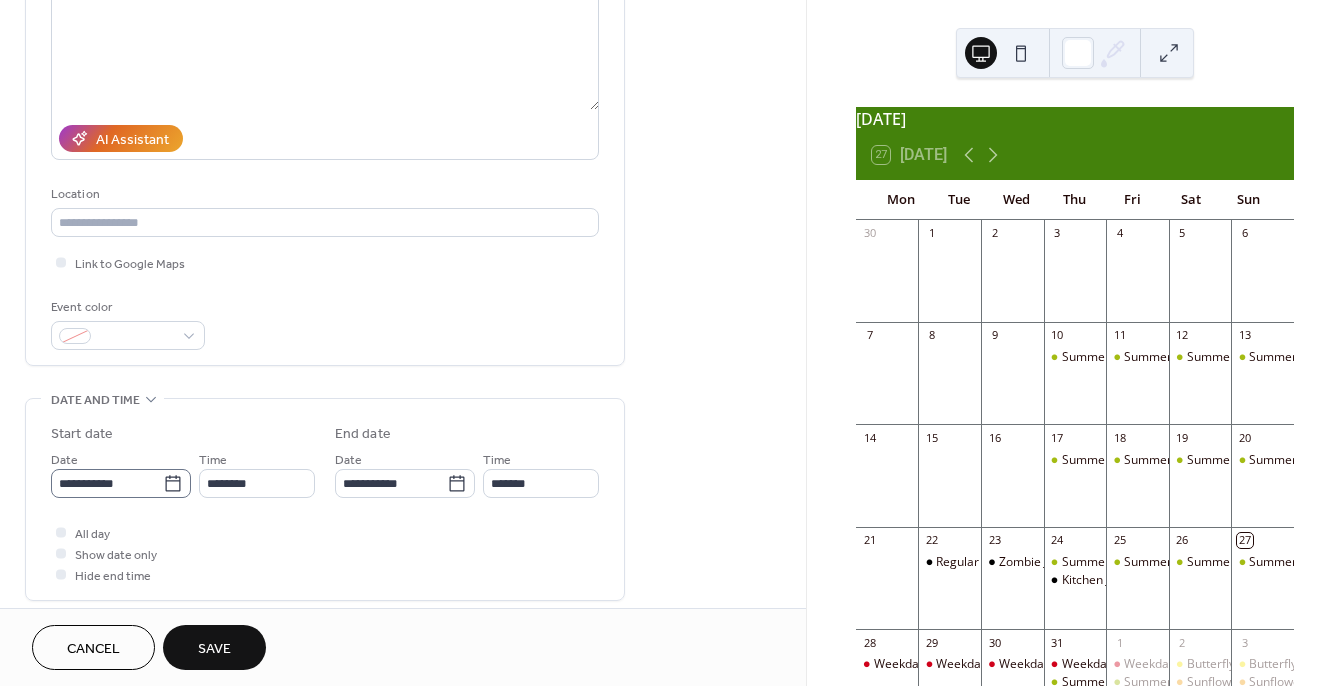 type on "**********" 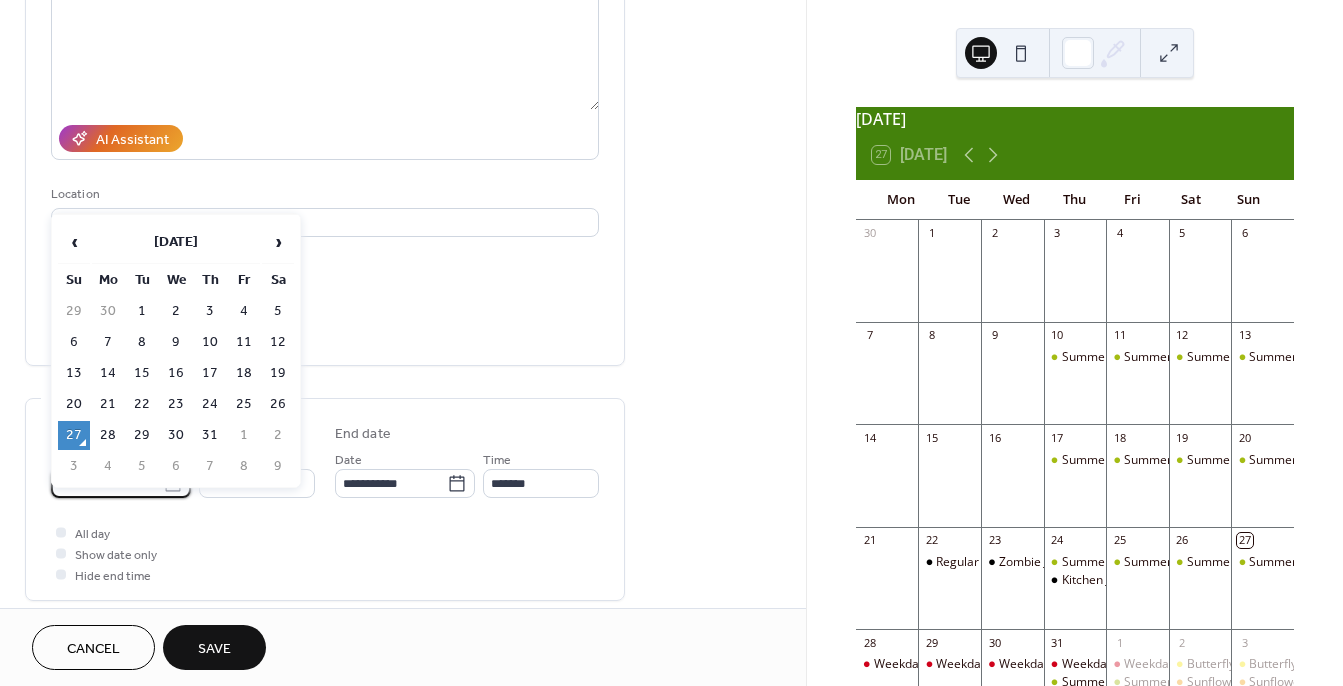 click on "**********" at bounding box center (107, 483) 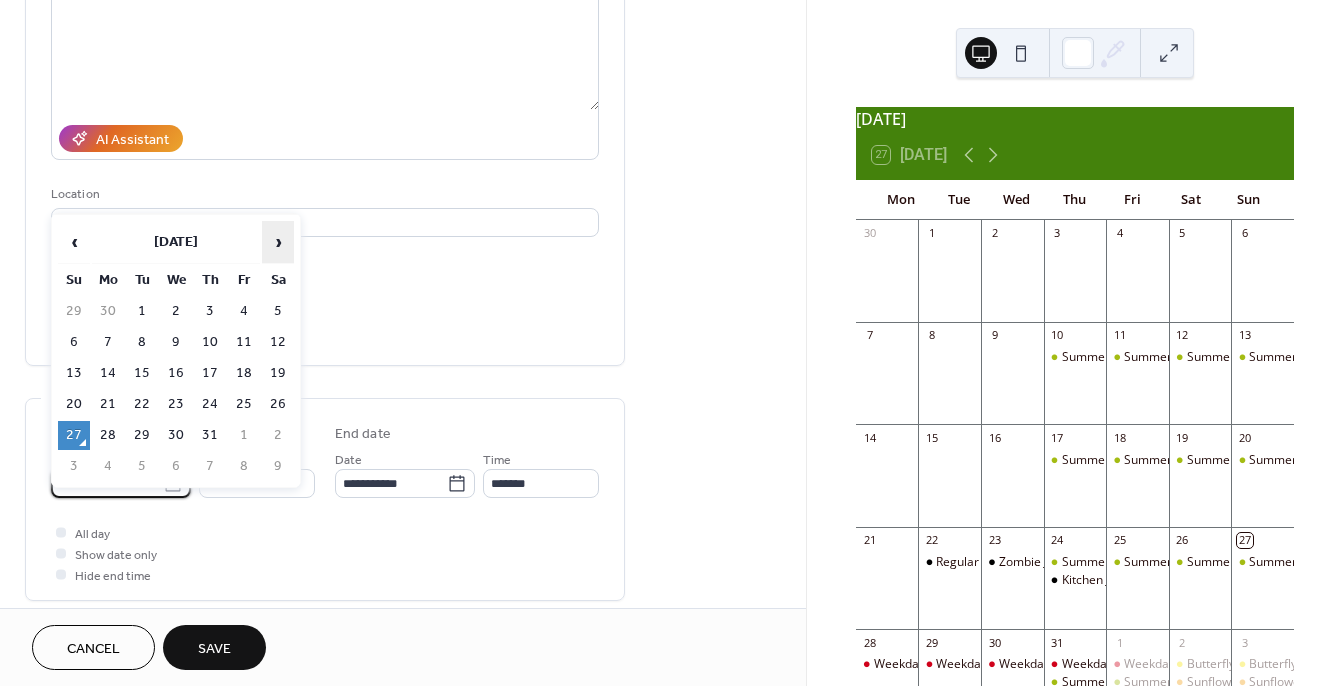 click on "›" at bounding box center [278, 242] 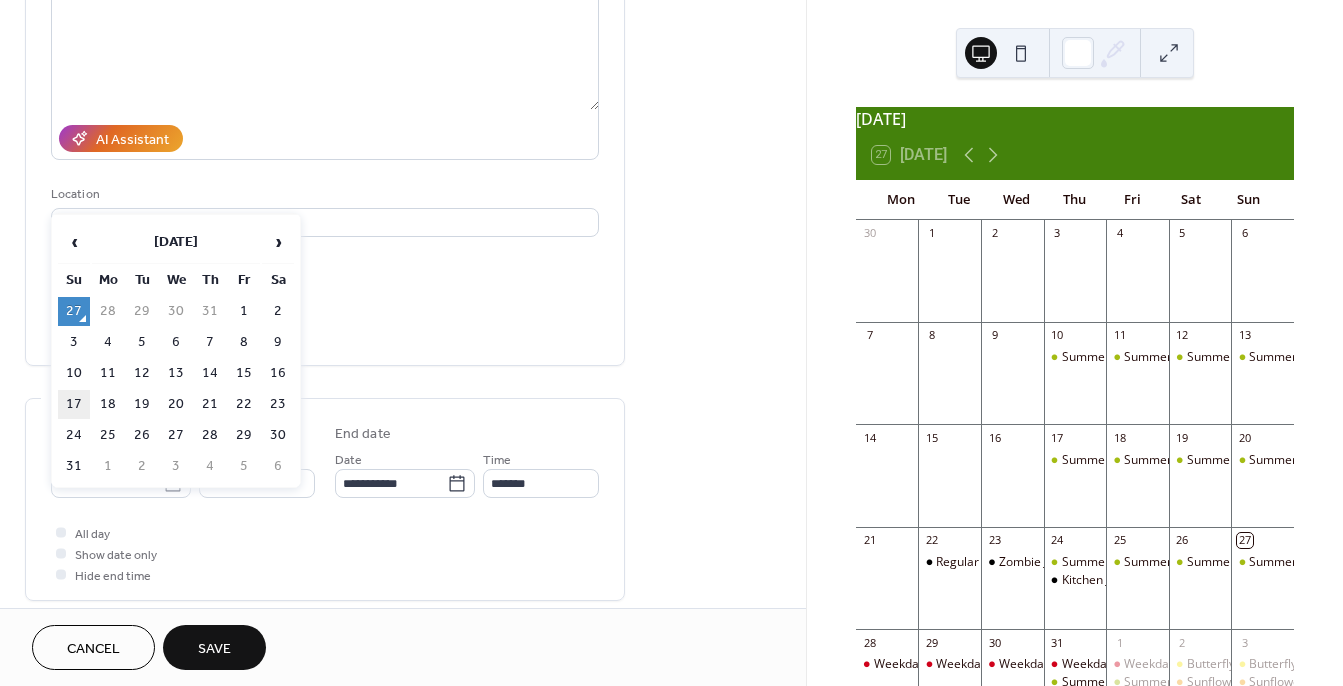 click on "17" at bounding box center (74, 404) 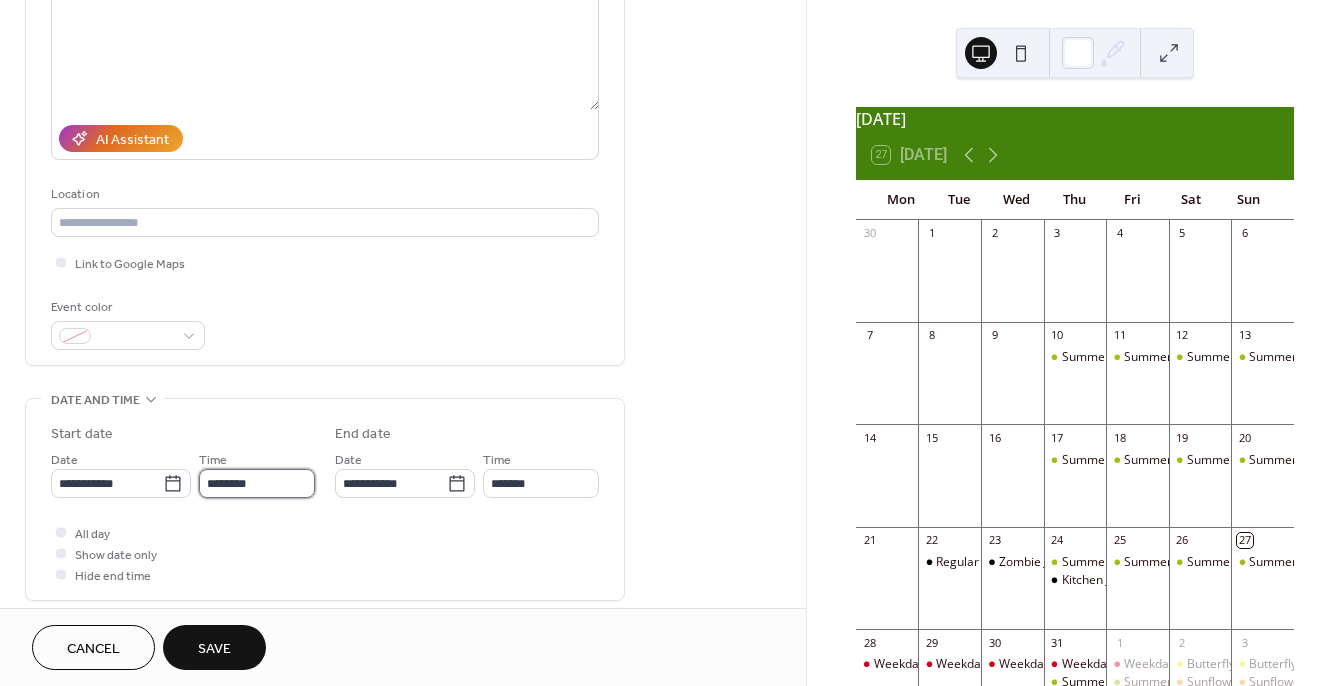 click on "********" at bounding box center (257, 483) 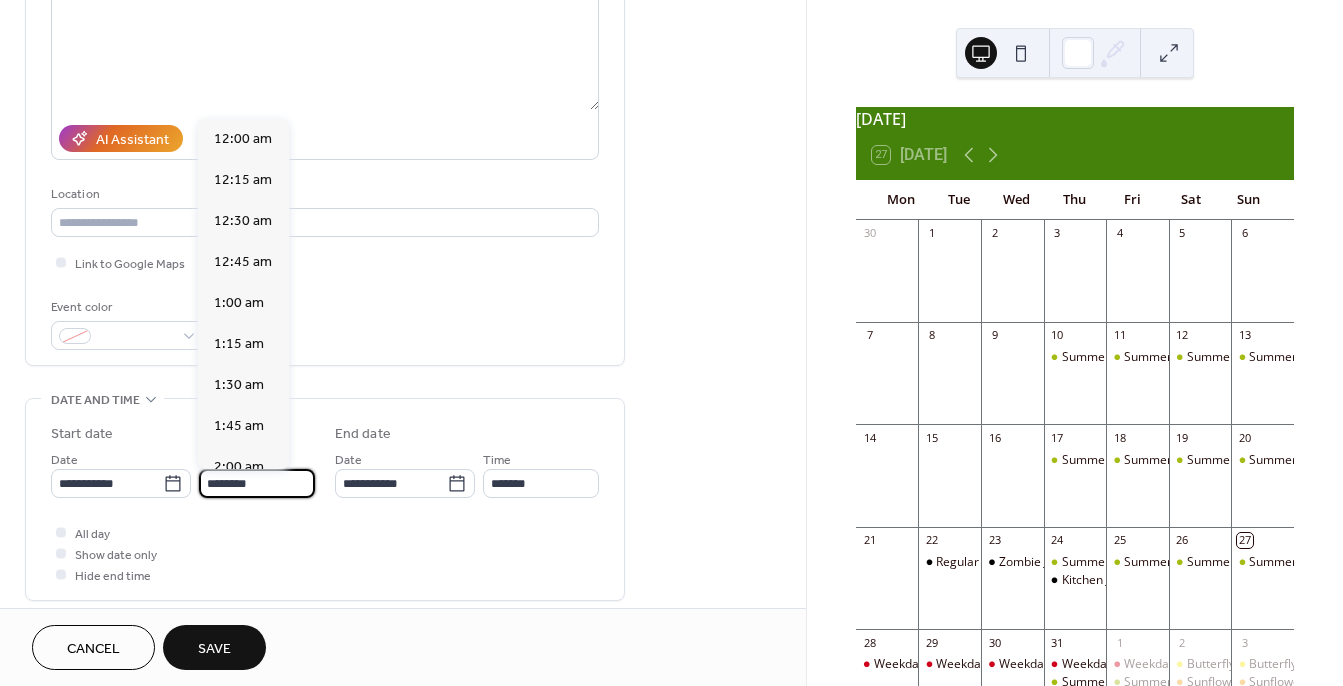 scroll, scrollTop: 1944, scrollLeft: 0, axis: vertical 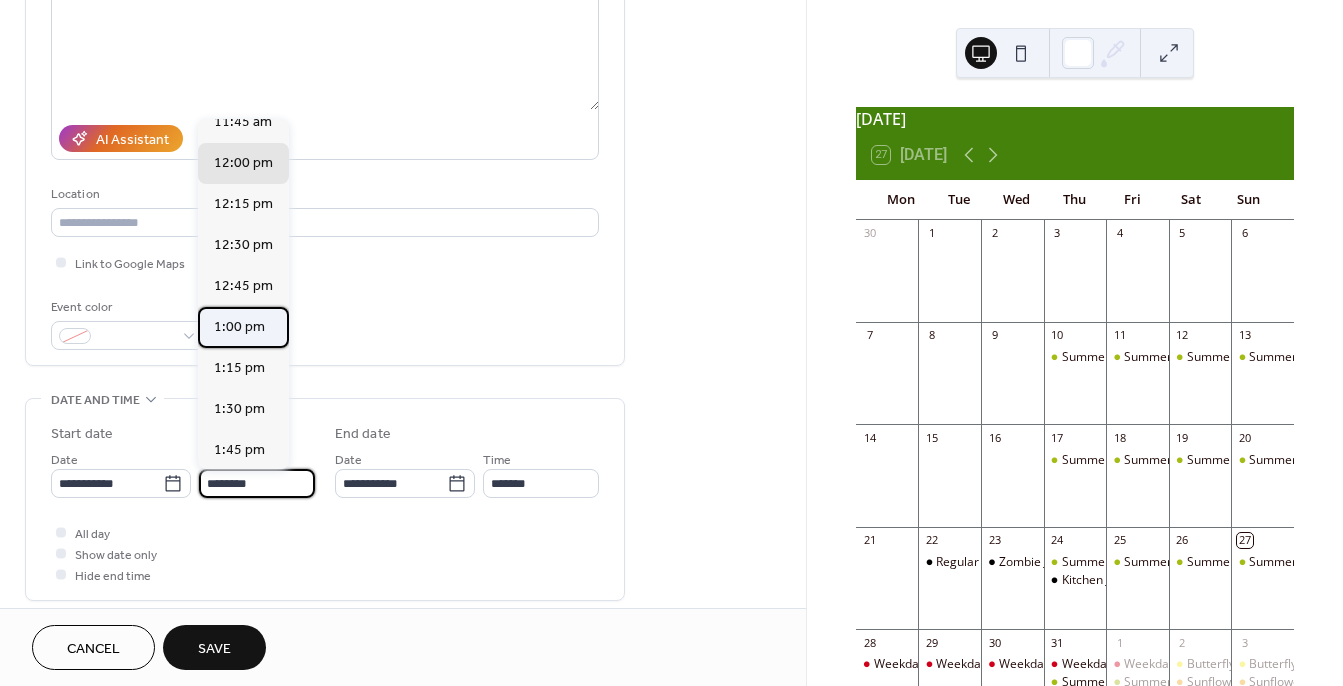 click on "1:00 pm" at bounding box center [239, 327] 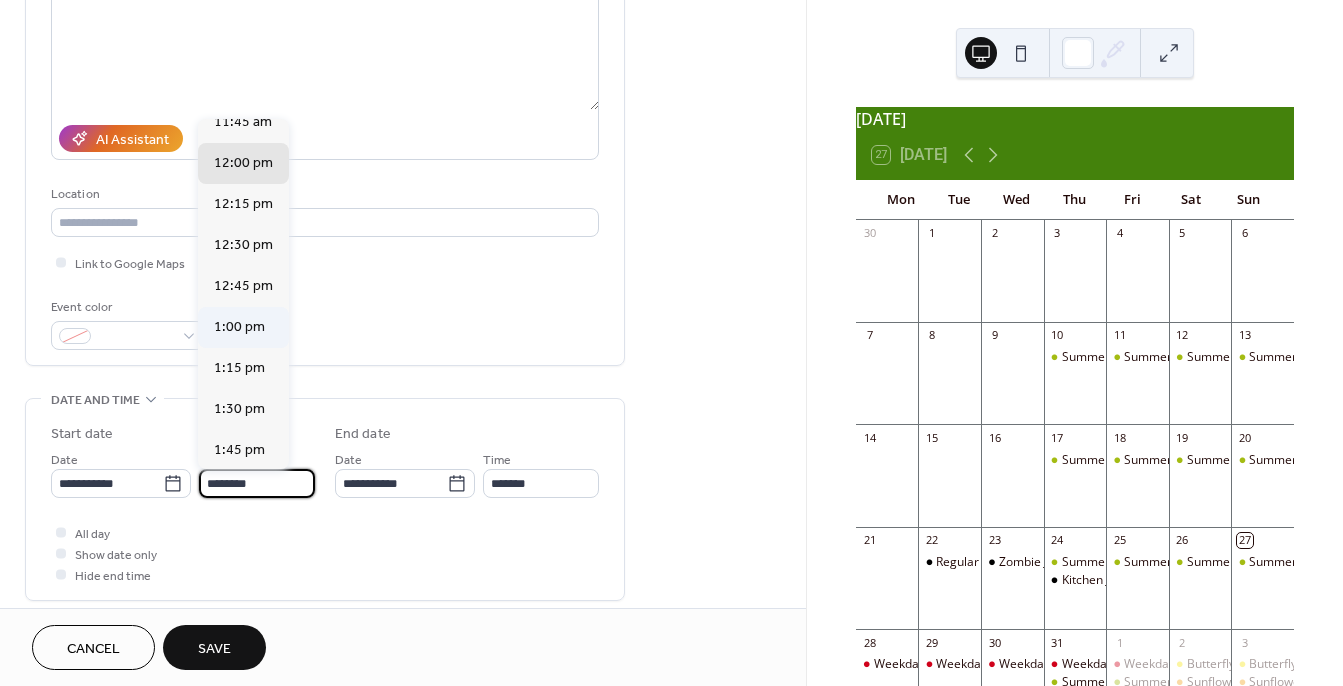 type on "*******" 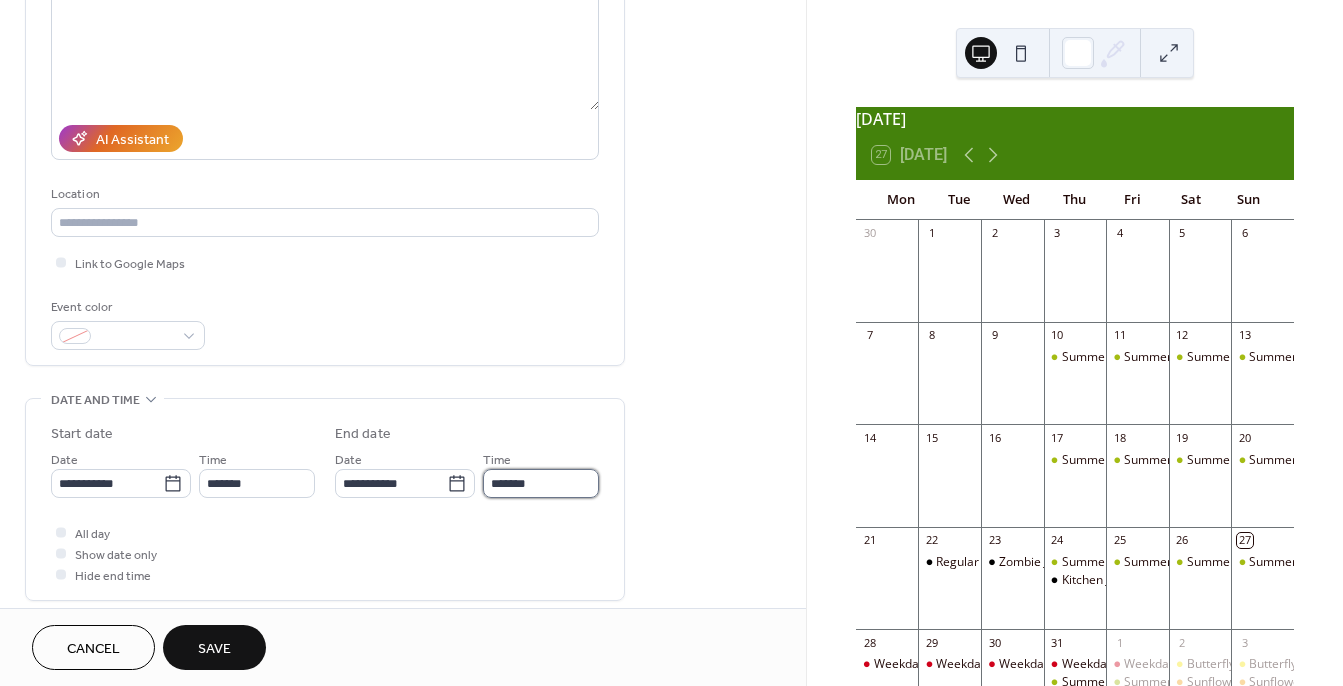 click on "*******" at bounding box center [541, 483] 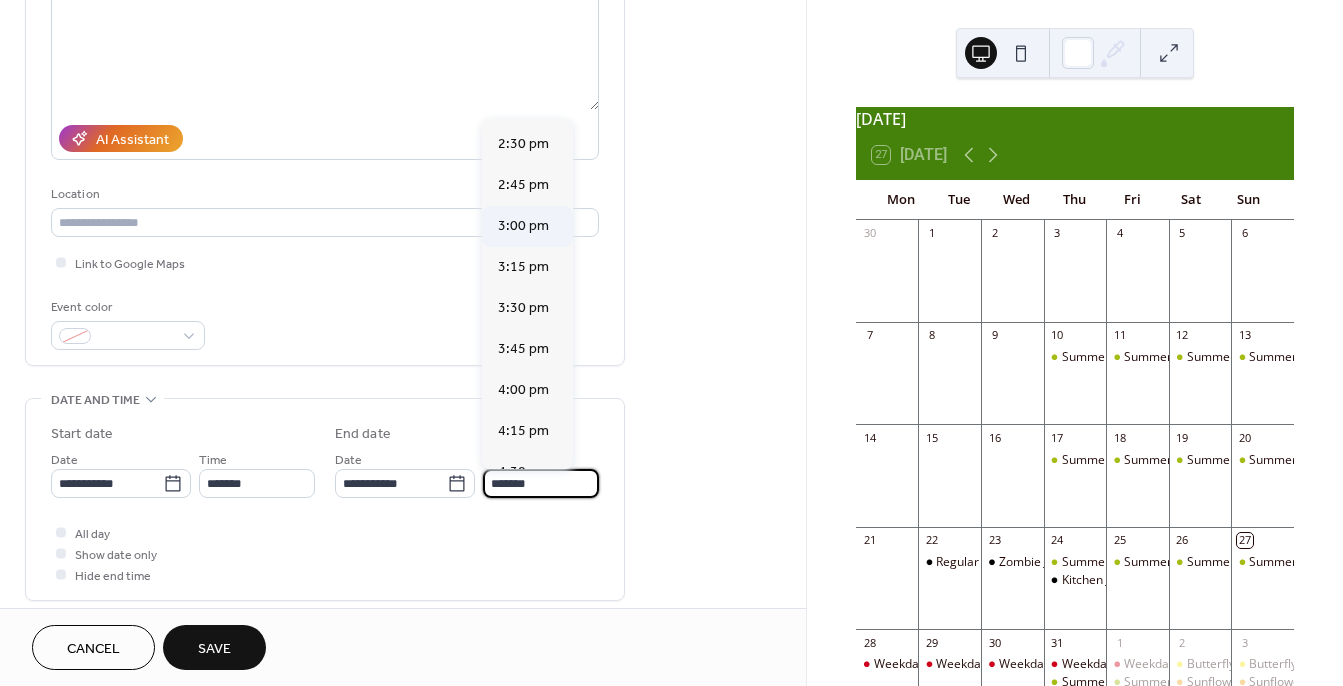 scroll, scrollTop: 207, scrollLeft: 0, axis: vertical 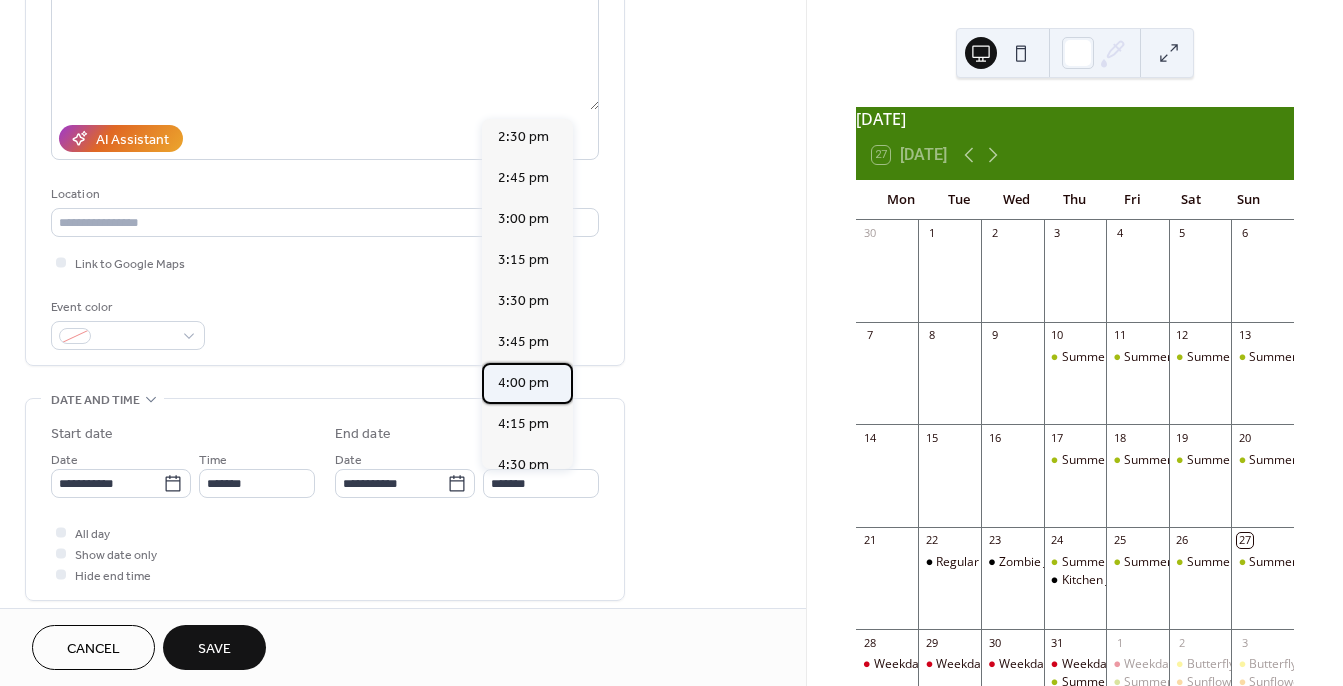 click on "4:00 pm" at bounding box center [523, 383] 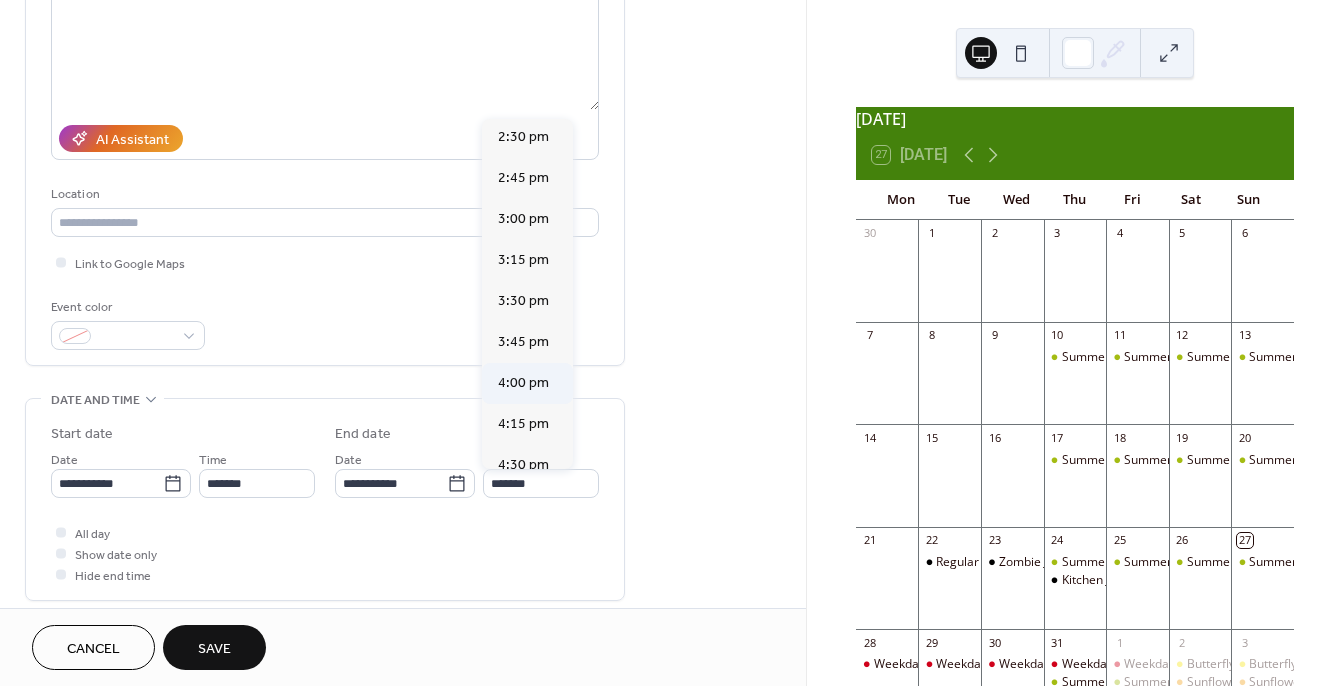 type on "*******" 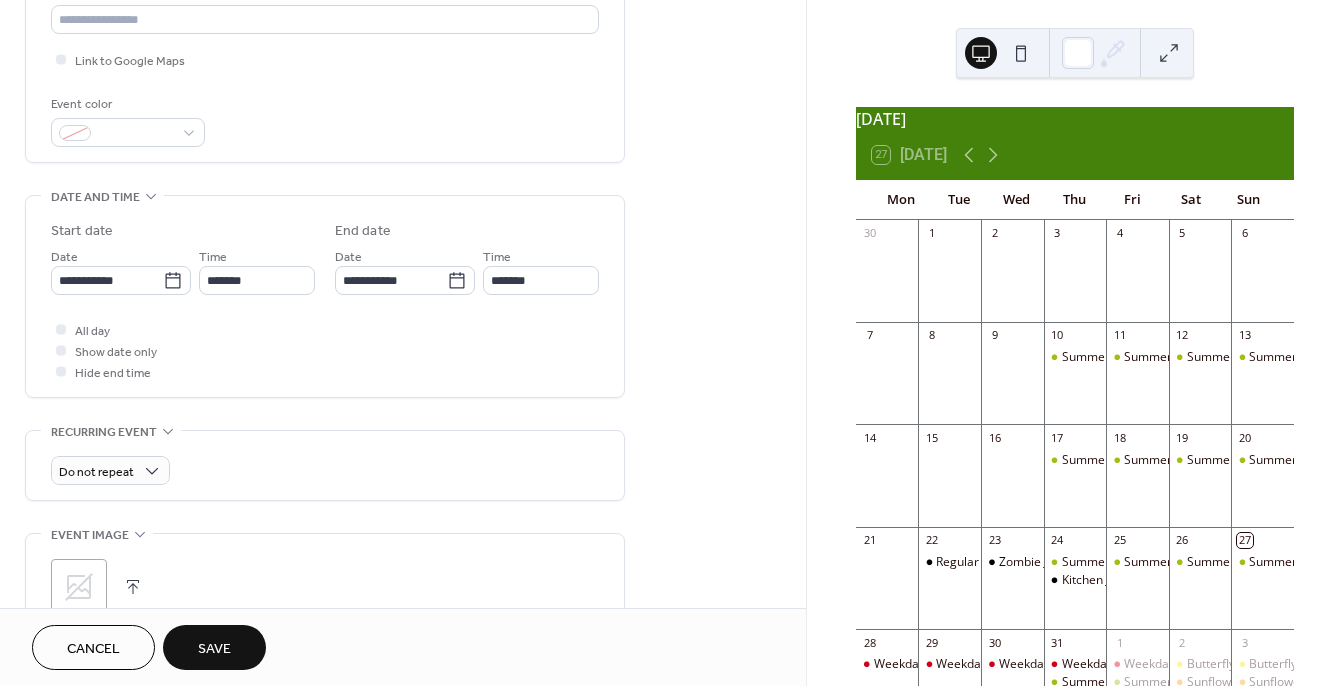 scroll, scrollTop: 455, scrollLeft: 0, axis: vertical 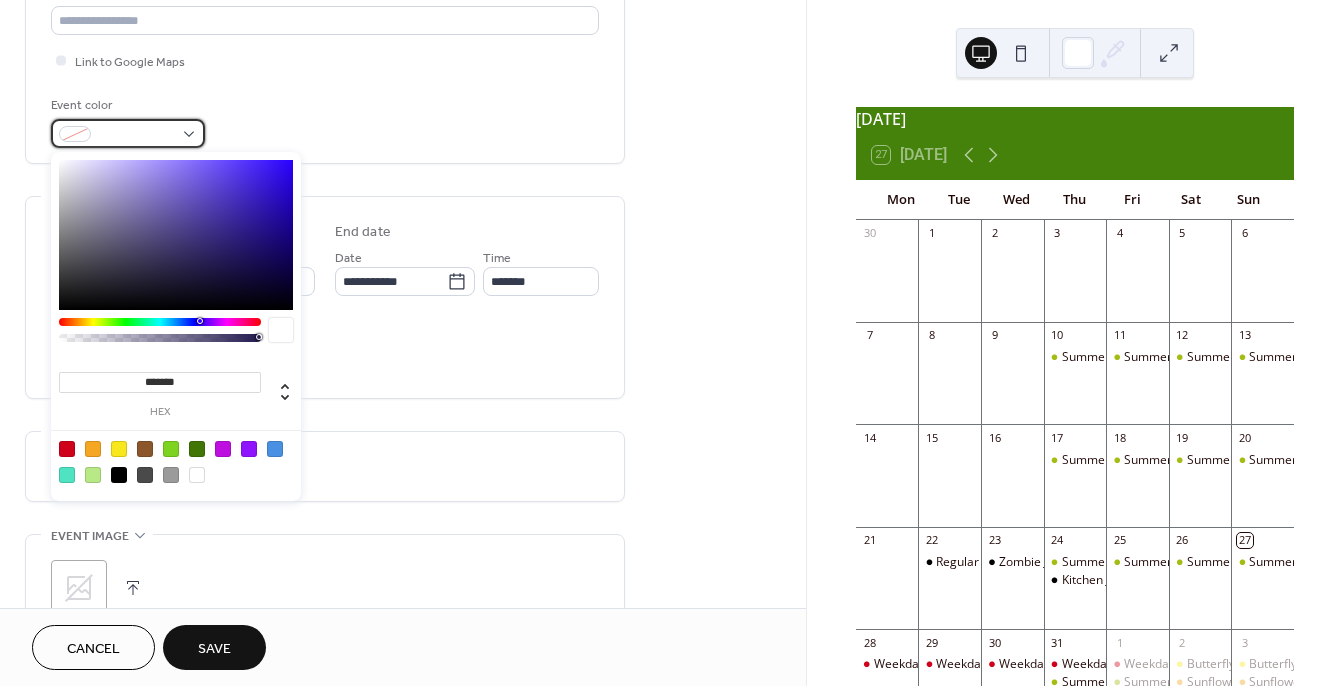click at bounding box center [136, 135] 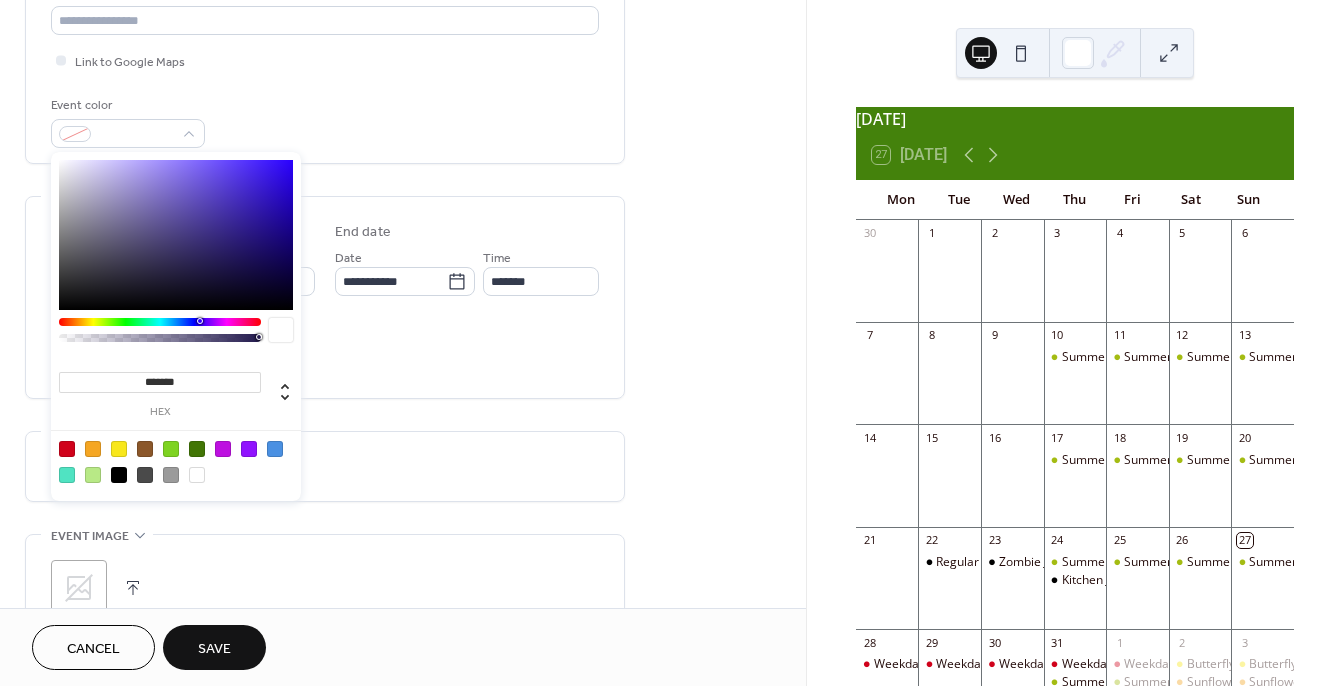 click at bounding box center [275, 449] 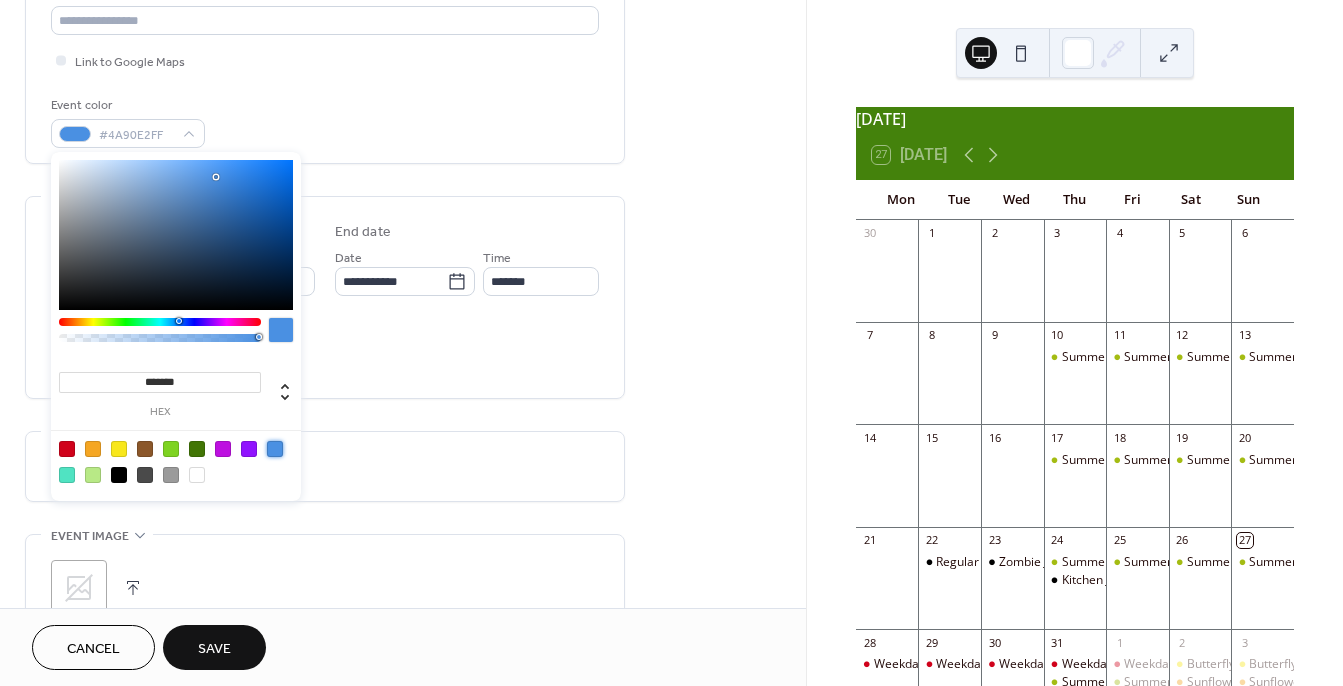 click on "Save" at bounding box center (214, 649) 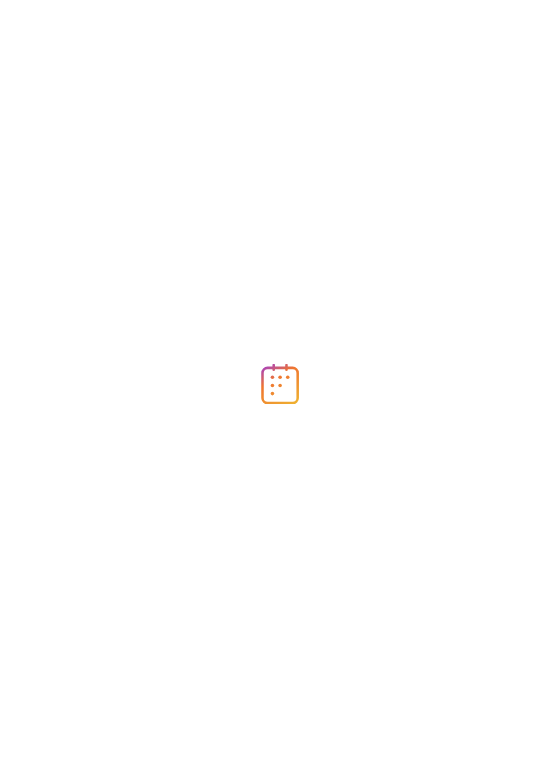 scroll, scrollTop: 0, scrollLeft: 0, axis: both 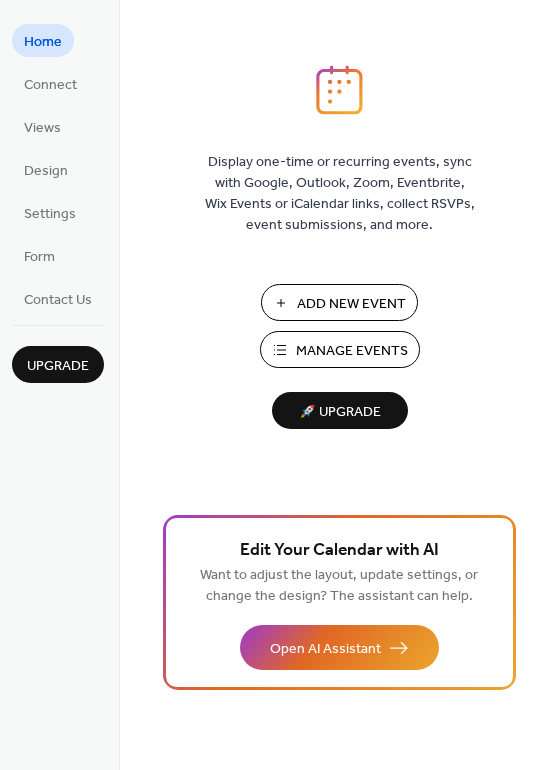 click on "Add New Event" at bounding box center (339, 302) 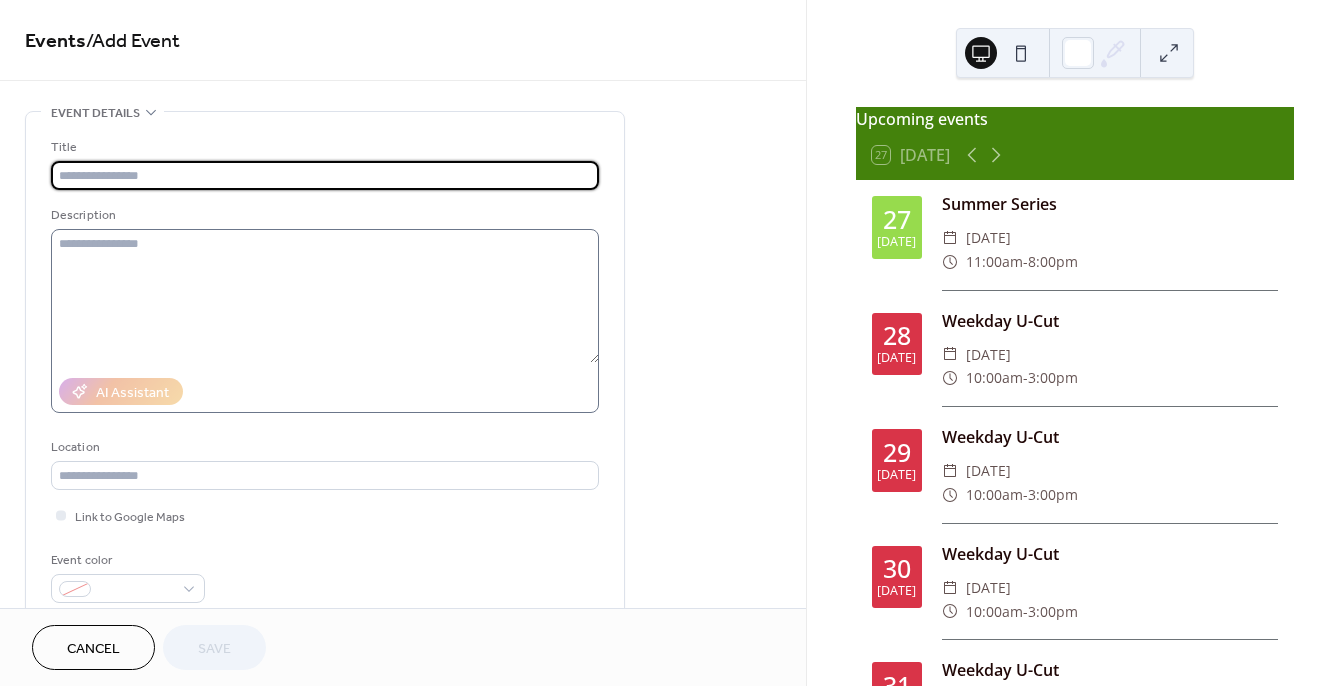 scroll, scrollTop: 0, scrollLeft: 0, axis: both 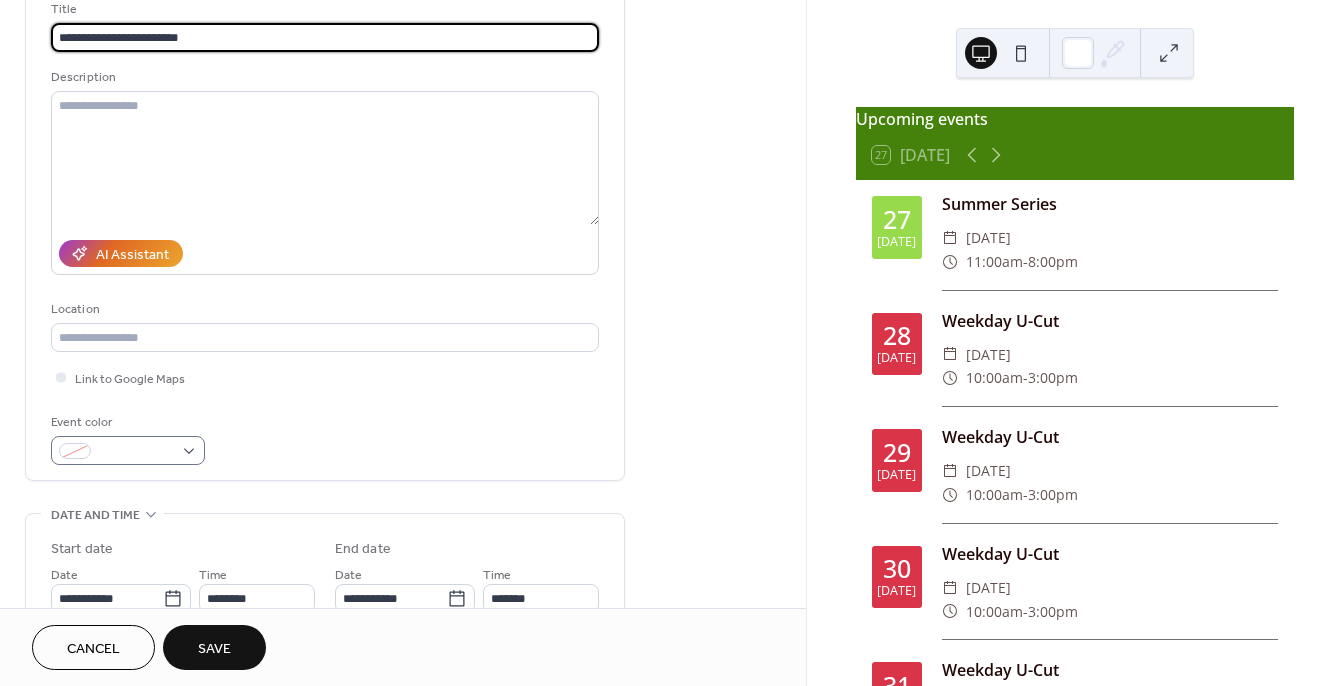 type on "**********" 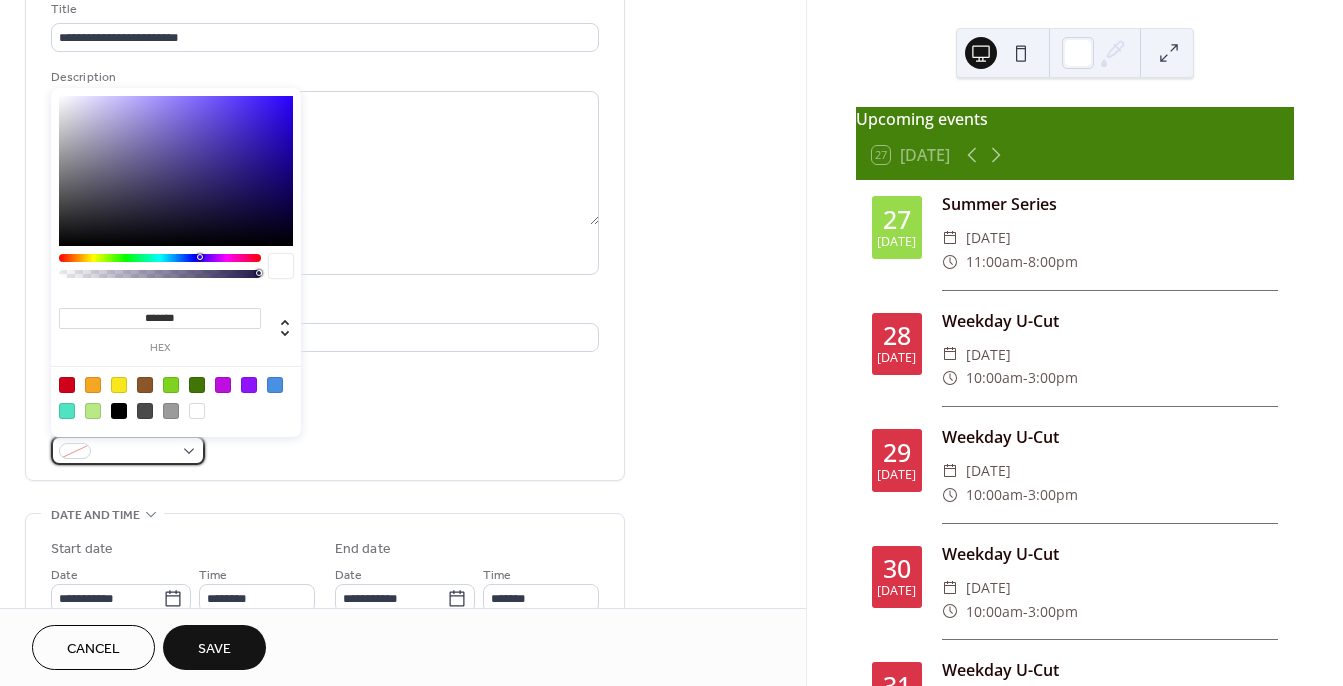 click at bounding box center [128, 450] 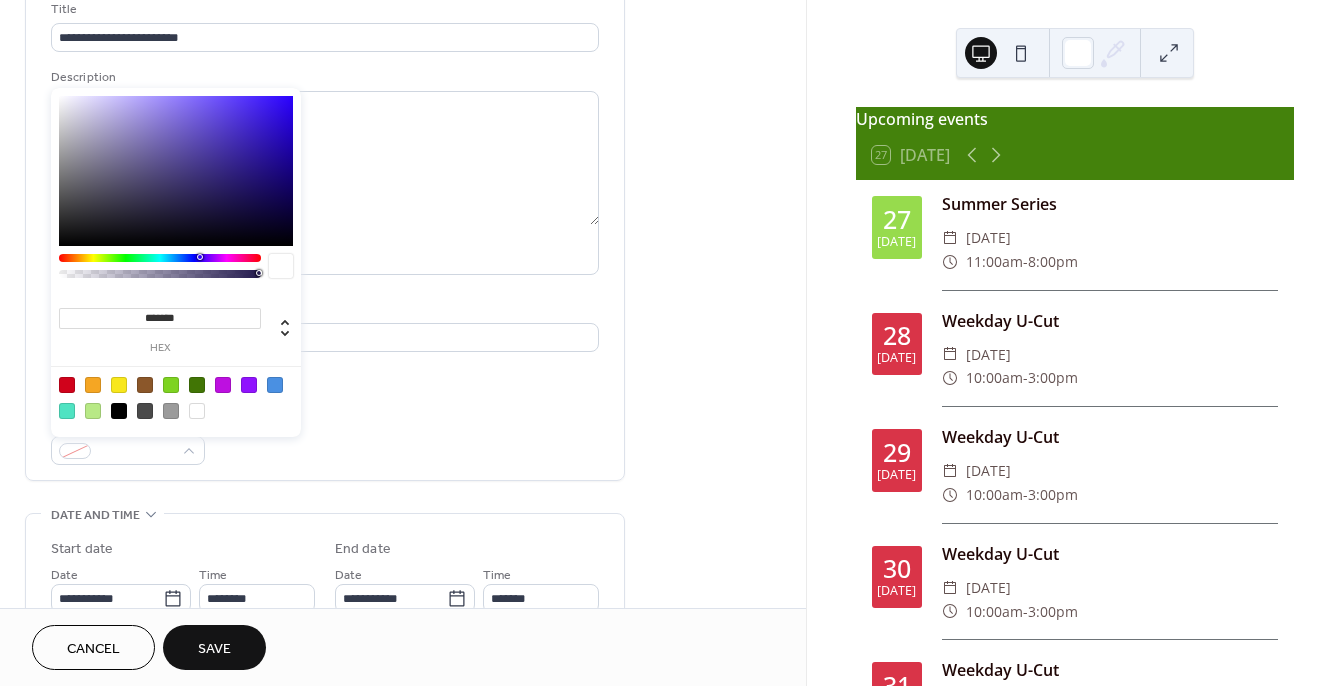 click at bounding box center [176, 397] 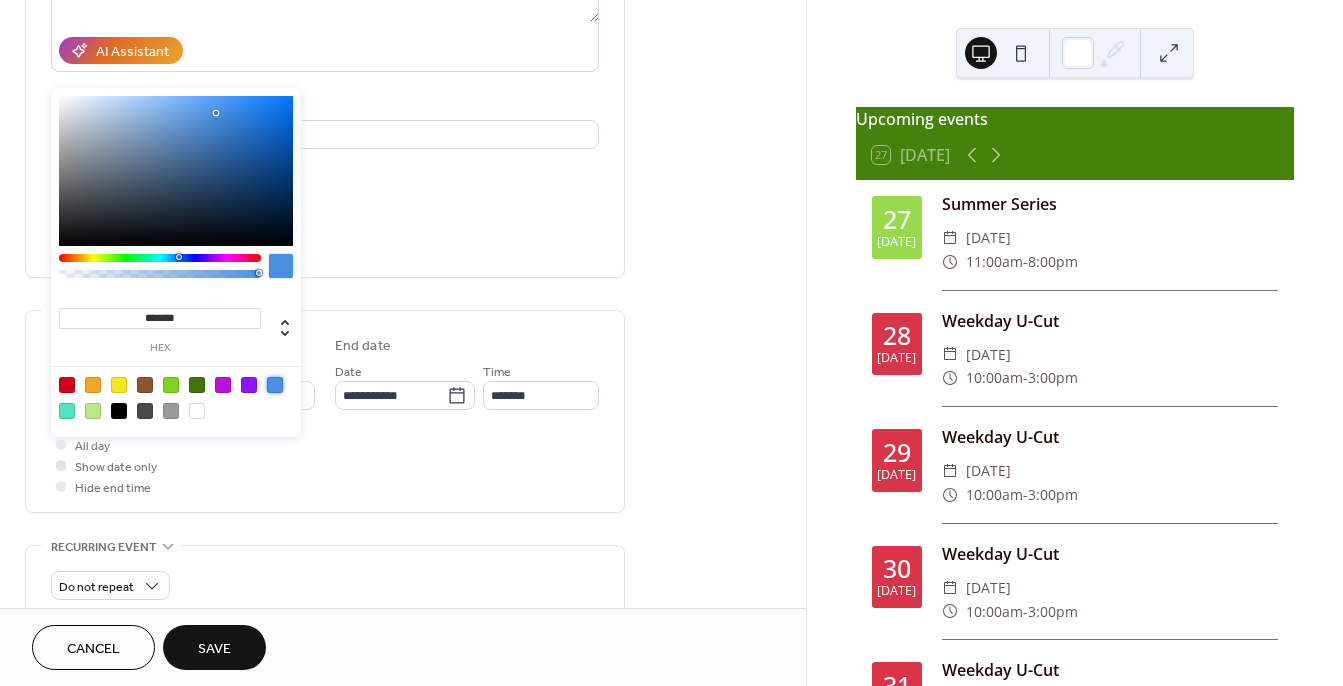 scroll, scrollTop: 351, scrollLeft: 0, axis: vertical 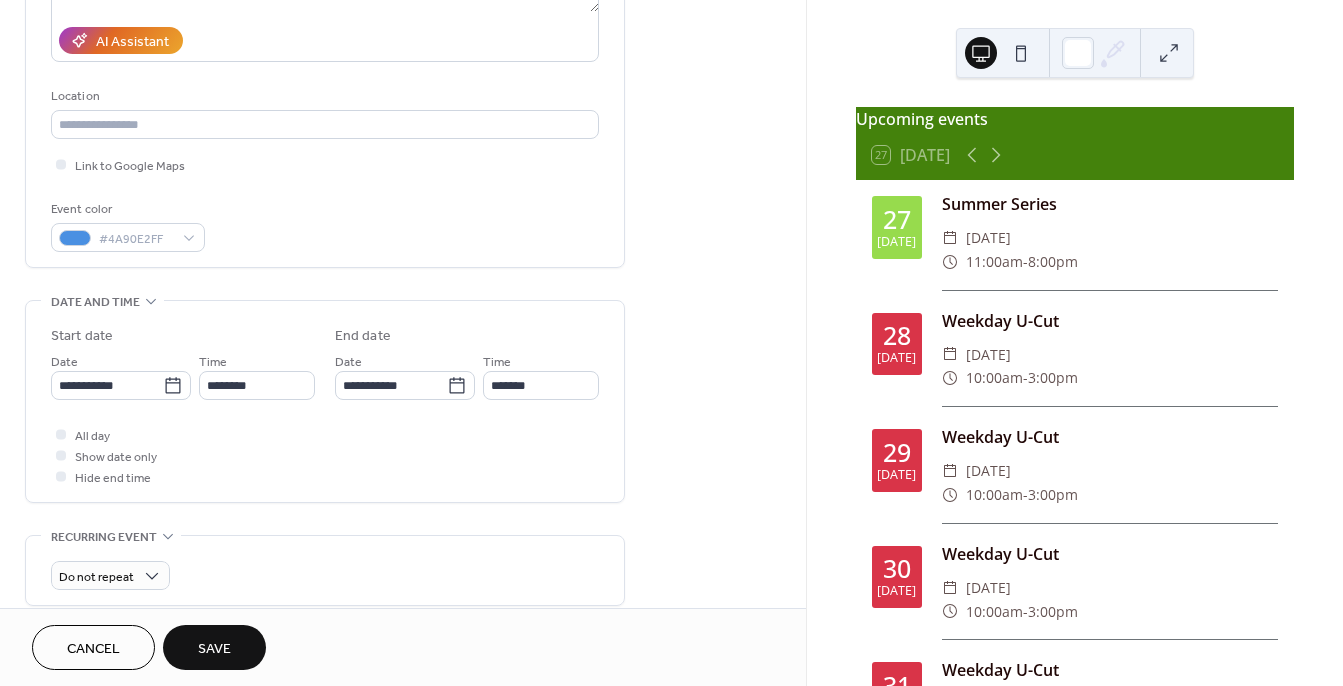 click on "All day Show date only Hide end time" at bounding box center [325, 455] 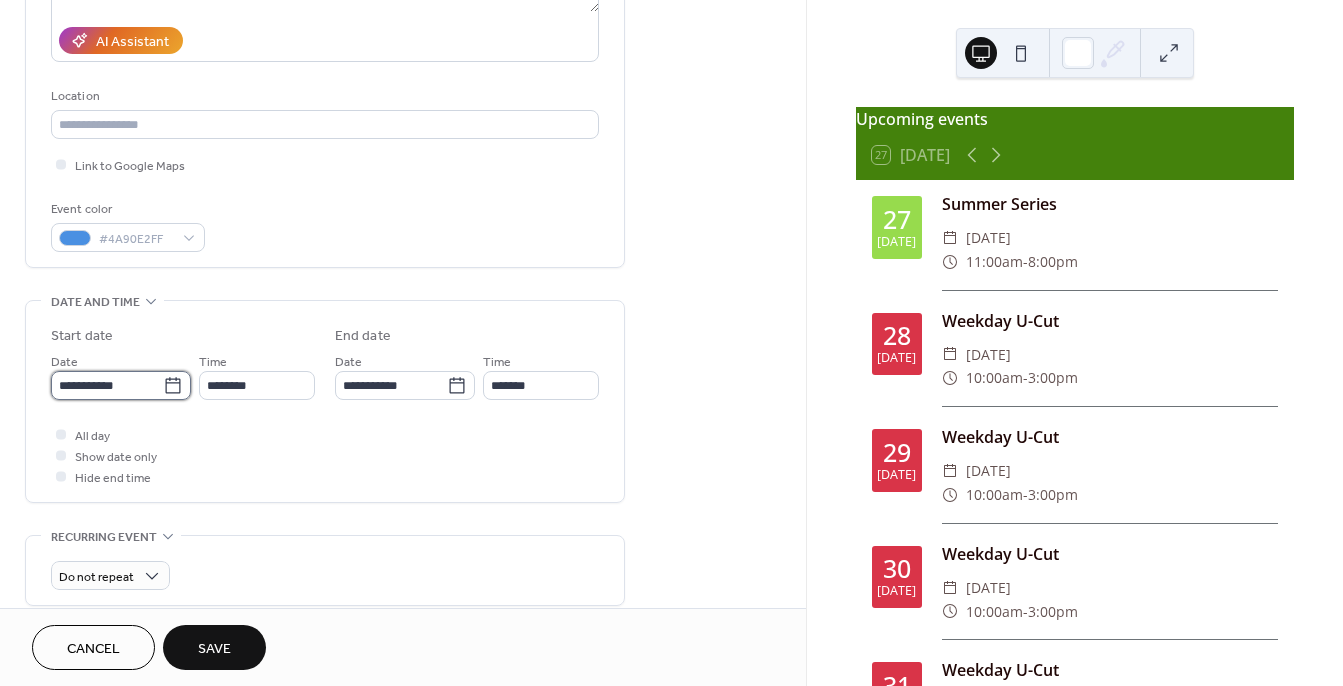 click on "**********" at bounding box center (107, 385) 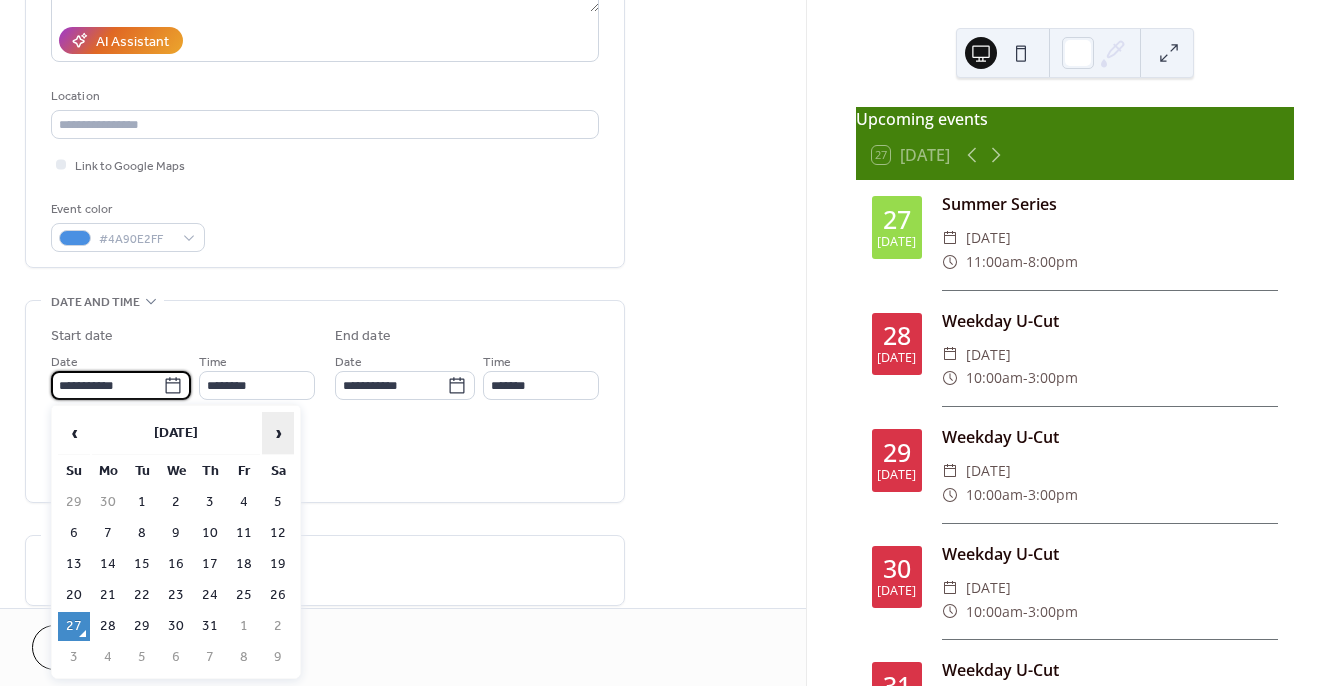 click on "›" at bounding box center (278, 433) 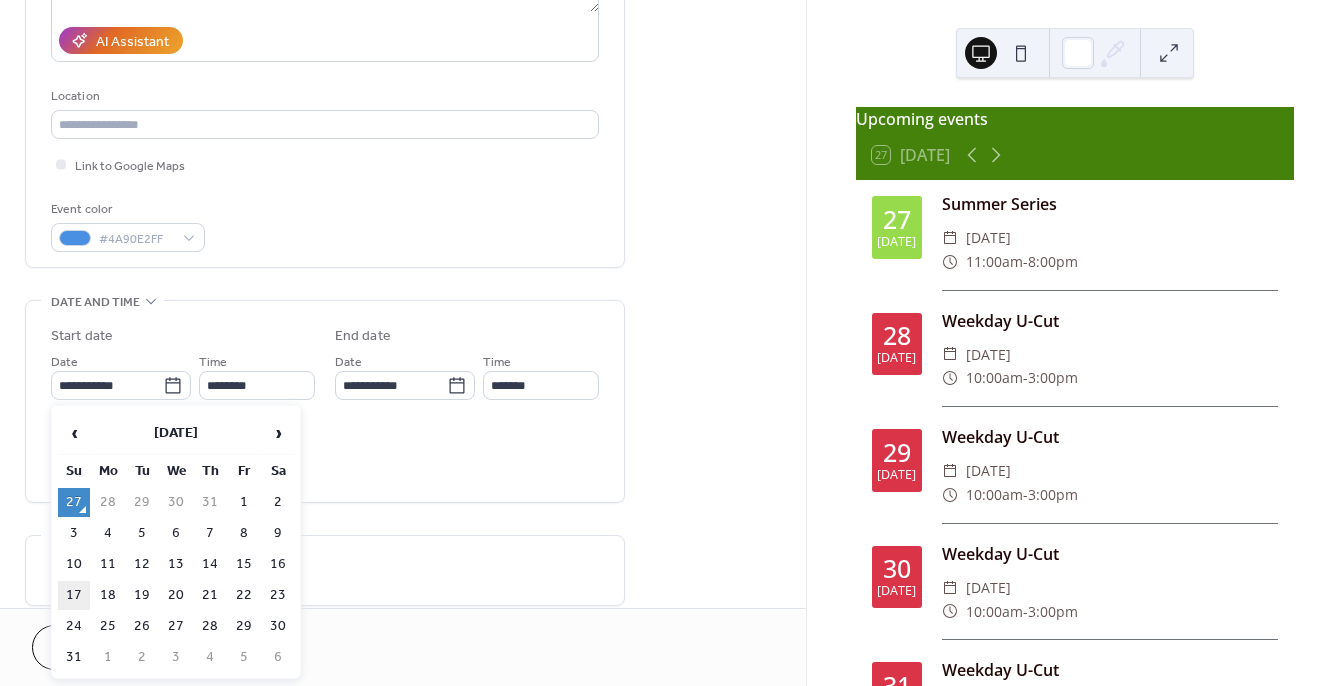 click on "17" at bounding box center [74, 595] 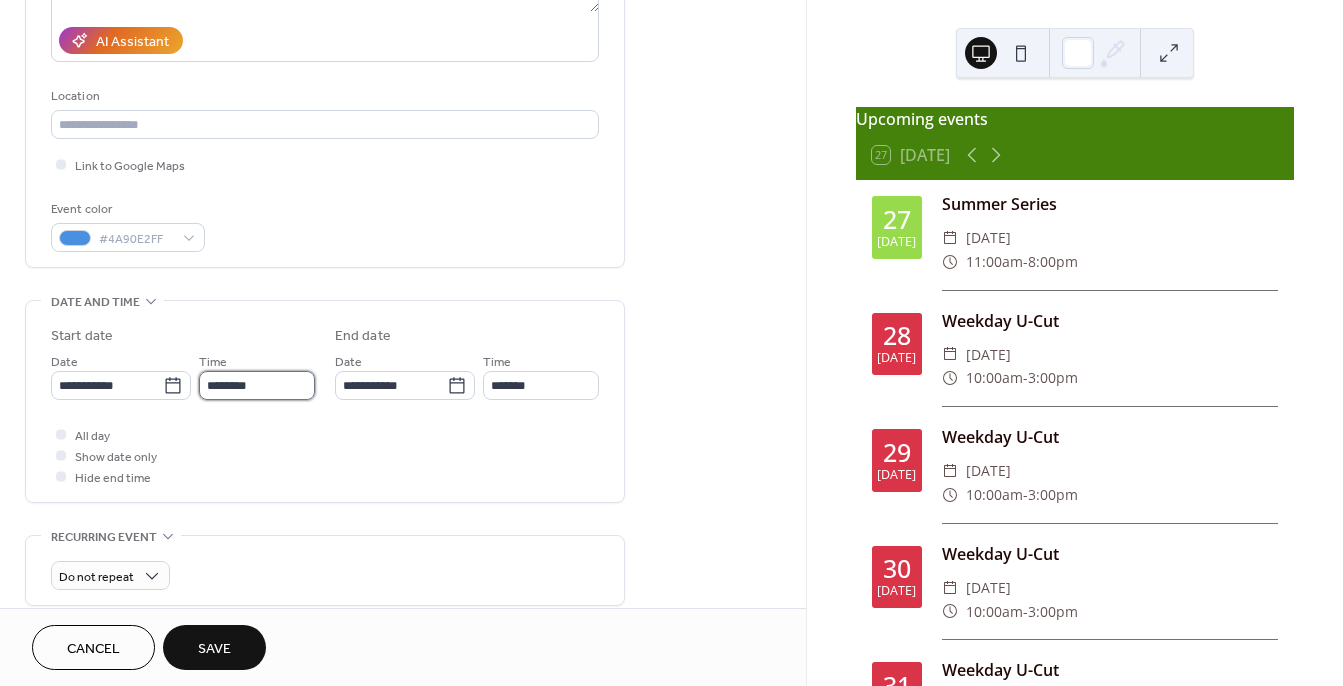 click on "********" at bounding box center [257, 385] 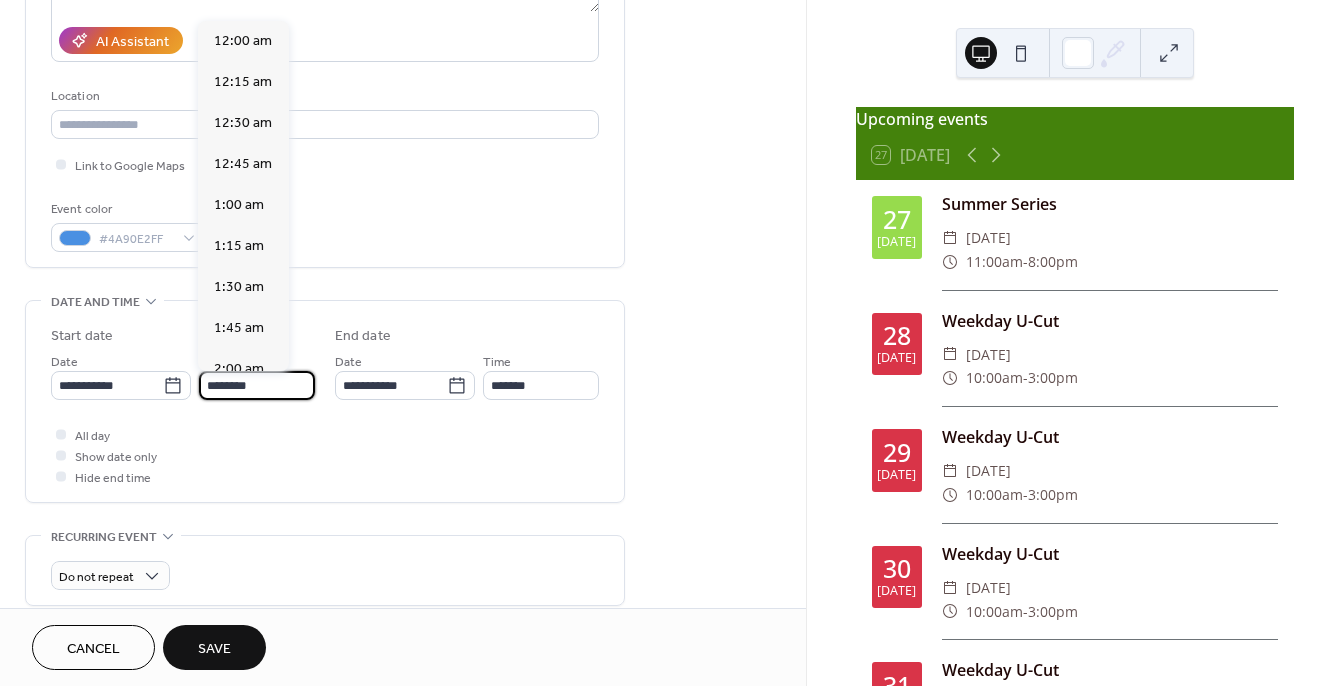 scroll, scrollTop: 1944, scrollLeft: 0, axis: vertical 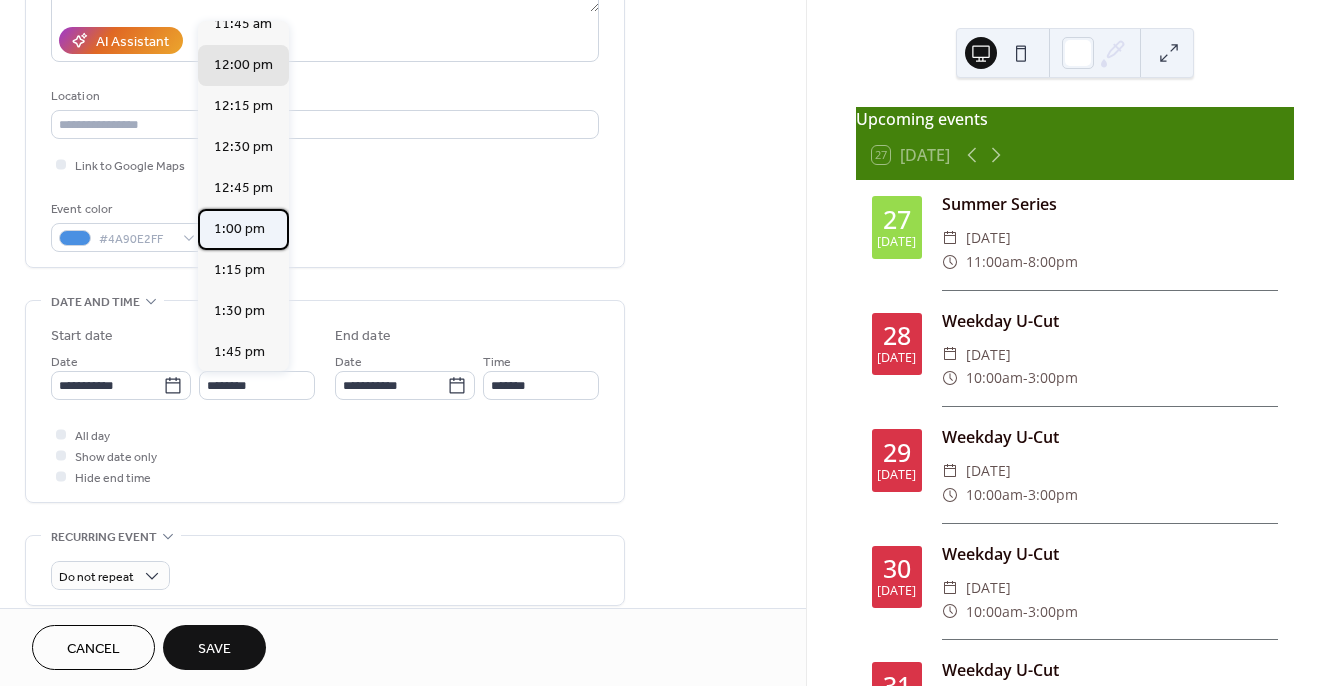click on "1:00 pm" at bounding box center [239, 229] 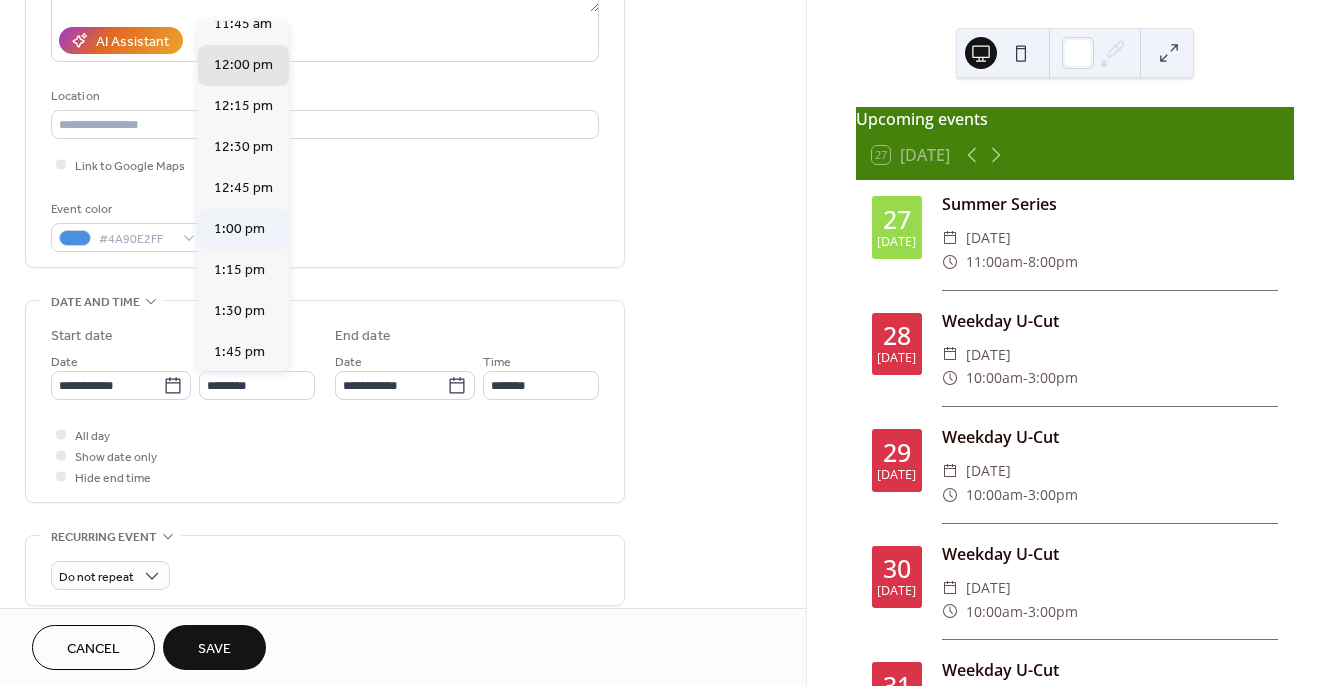 type on "*******" 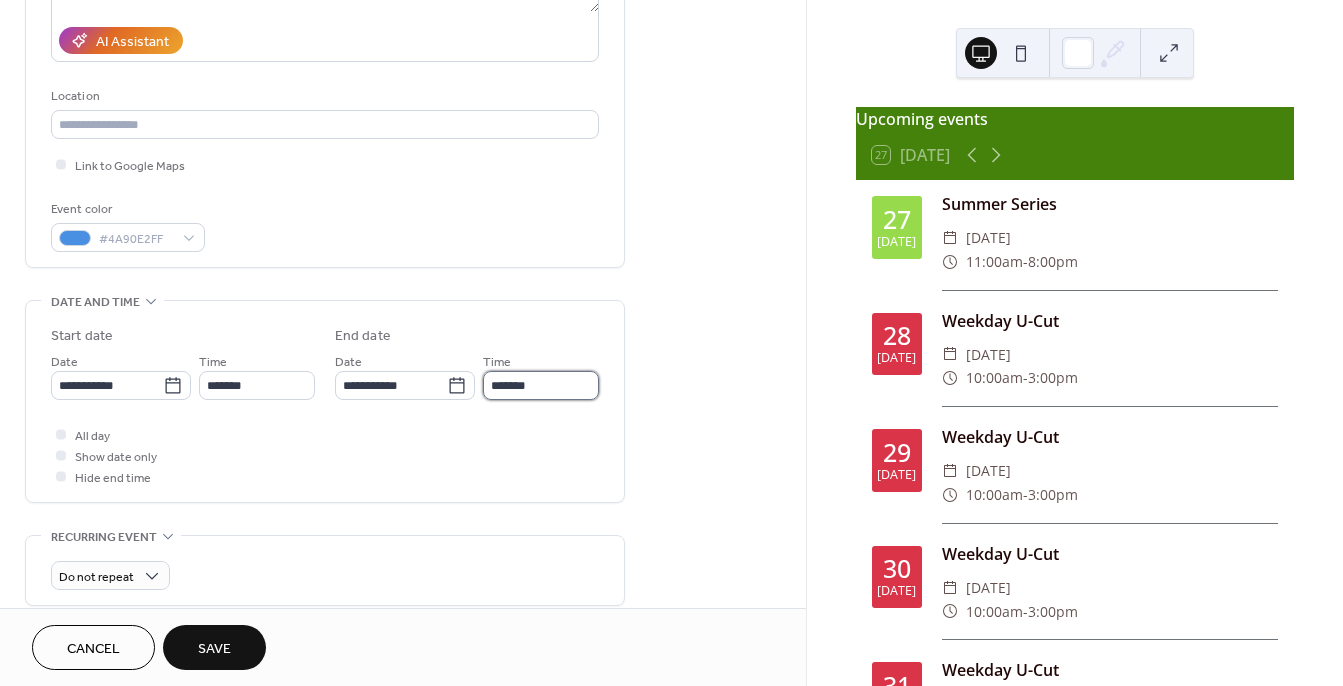 click on "*******" at bounding box center (541, 385) 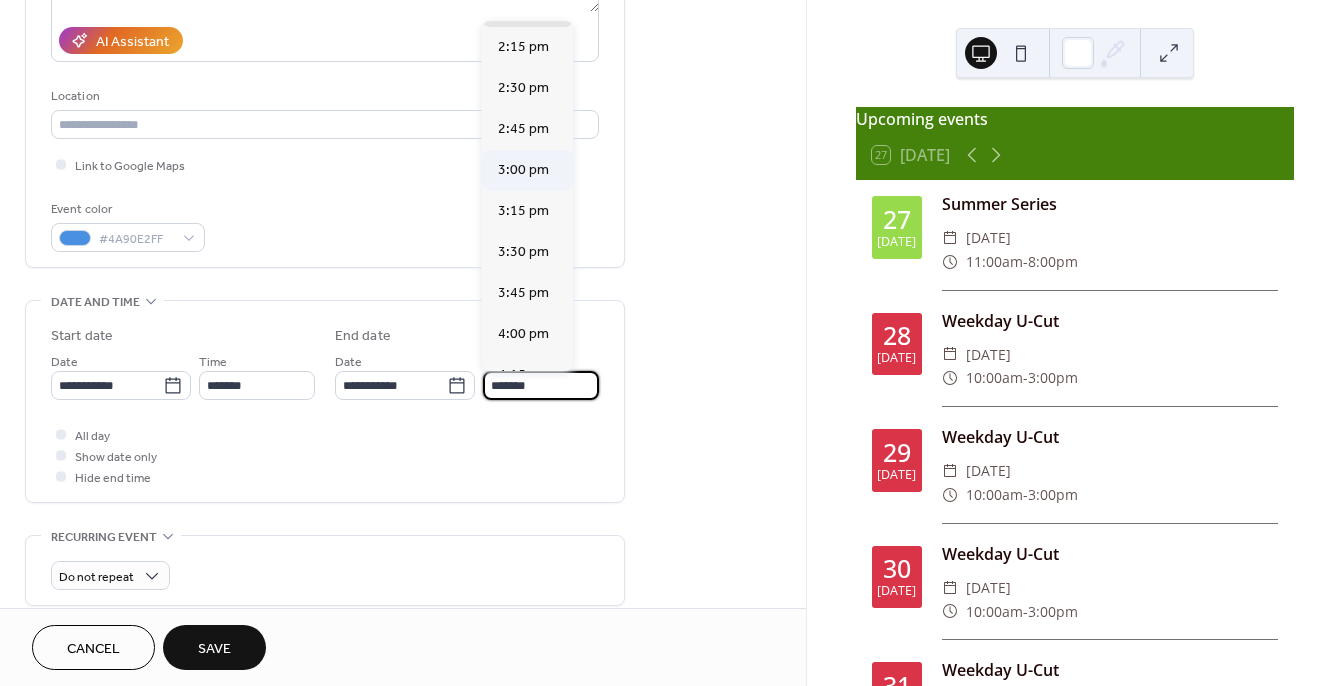 scroll, scrollTop: 169, scrollLeft: 0, axis: vertical 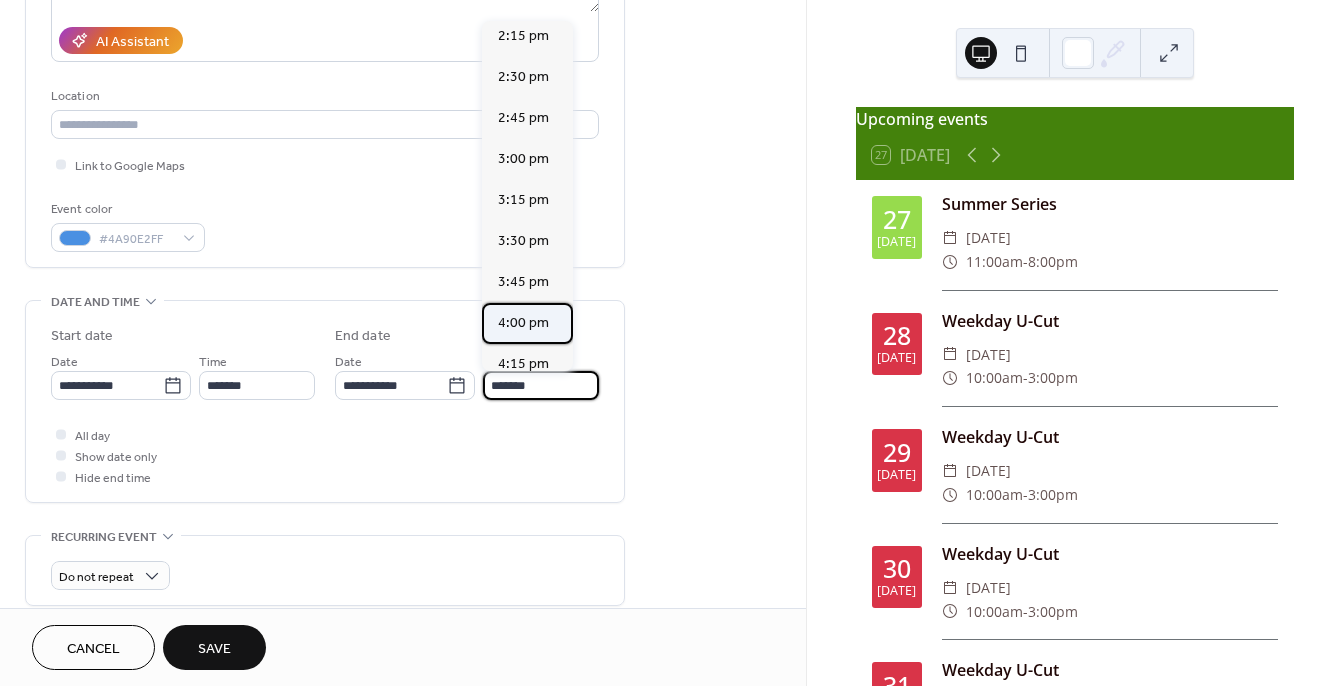 click on "4:00 pm" at bounding box center (527, 323) 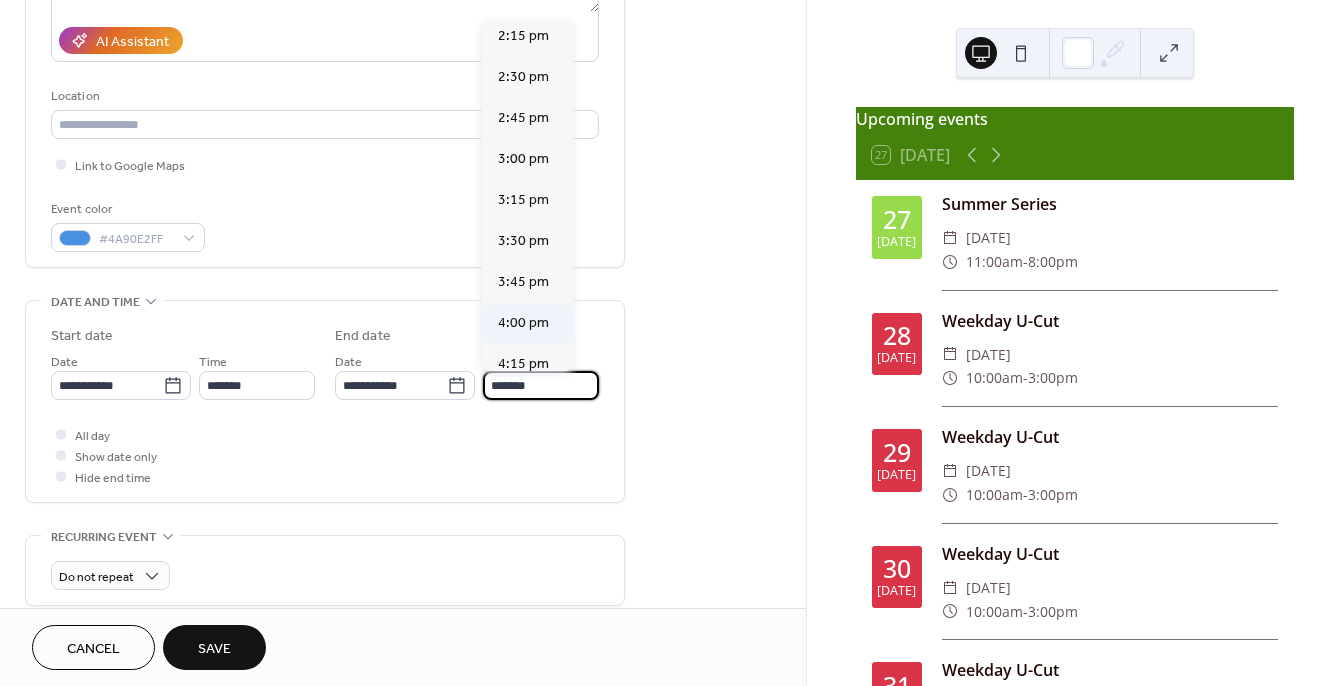 type on "*******" 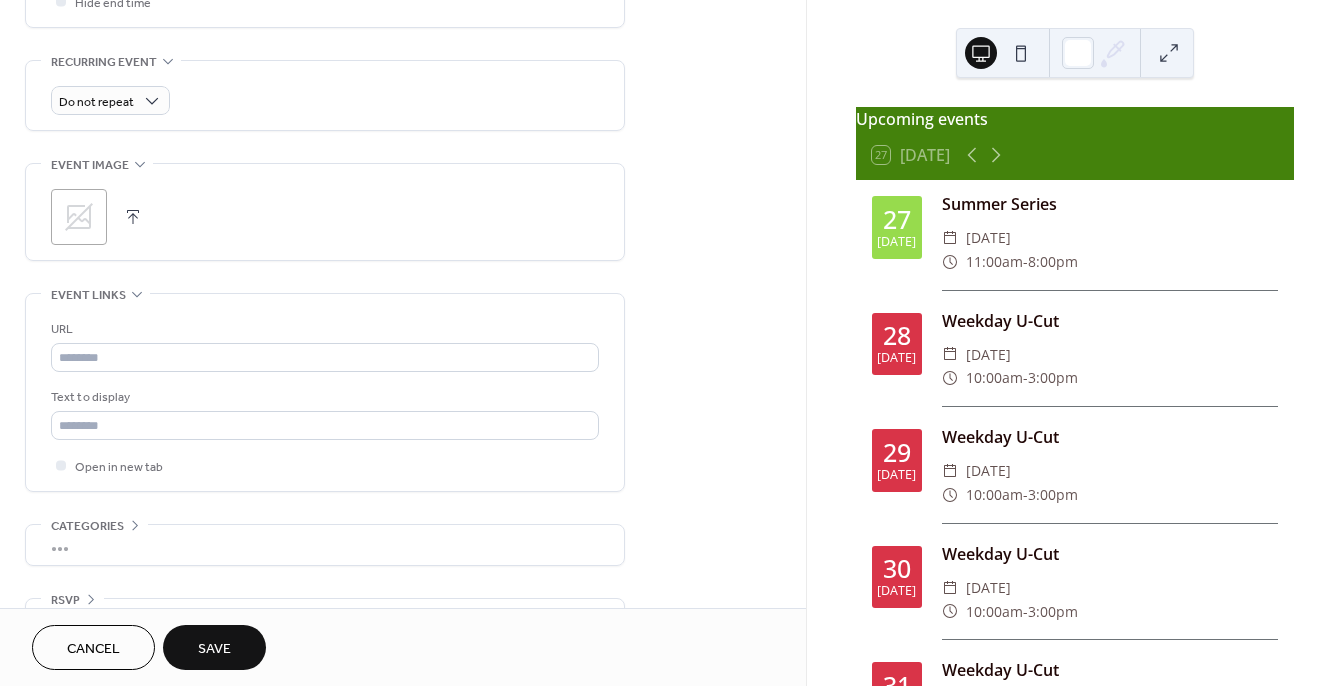 scroll, scrollTop: 878, scrollLeft: 0, axis: vertical 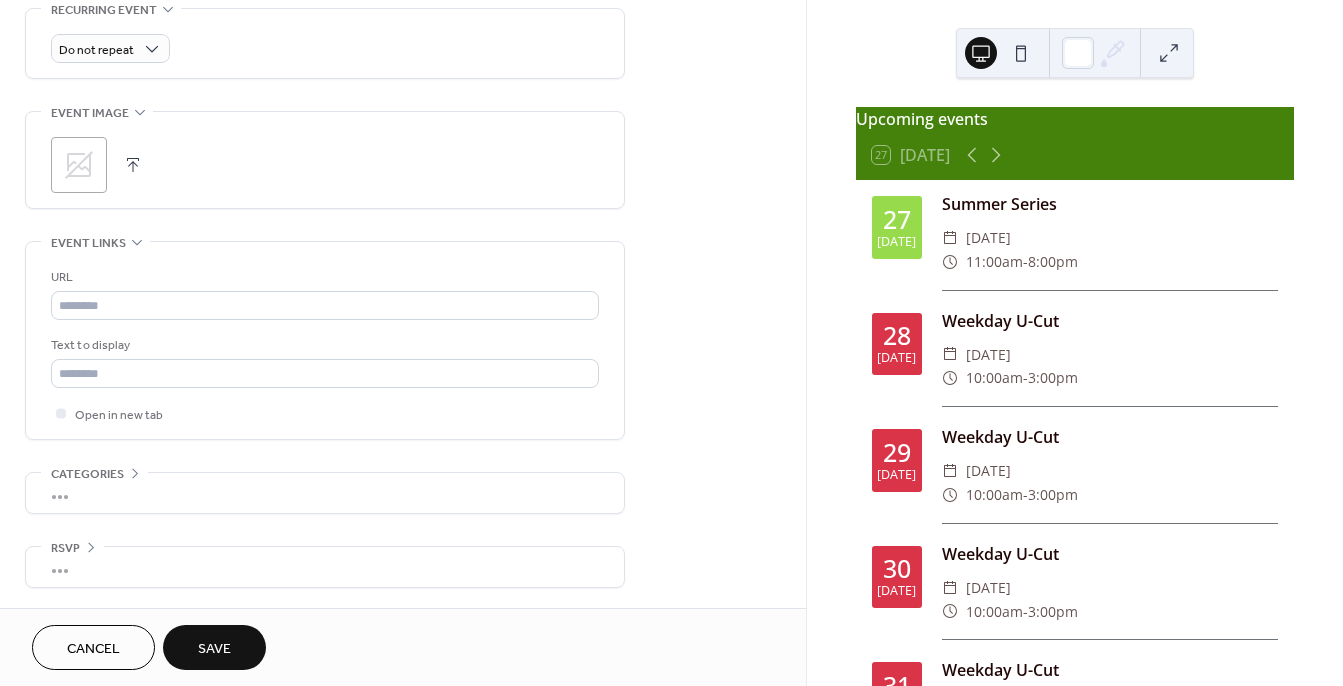 click on "Save" at bounding box center (214, 649) 